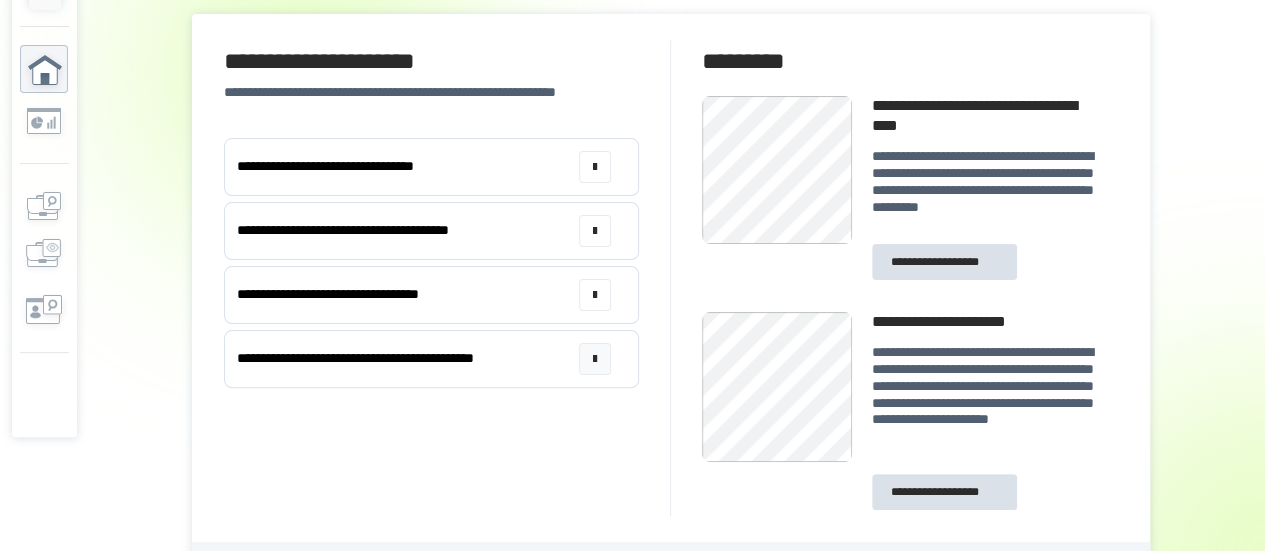 scroll, scrollTop: 156, scrollLeft: 0, axis: vertical 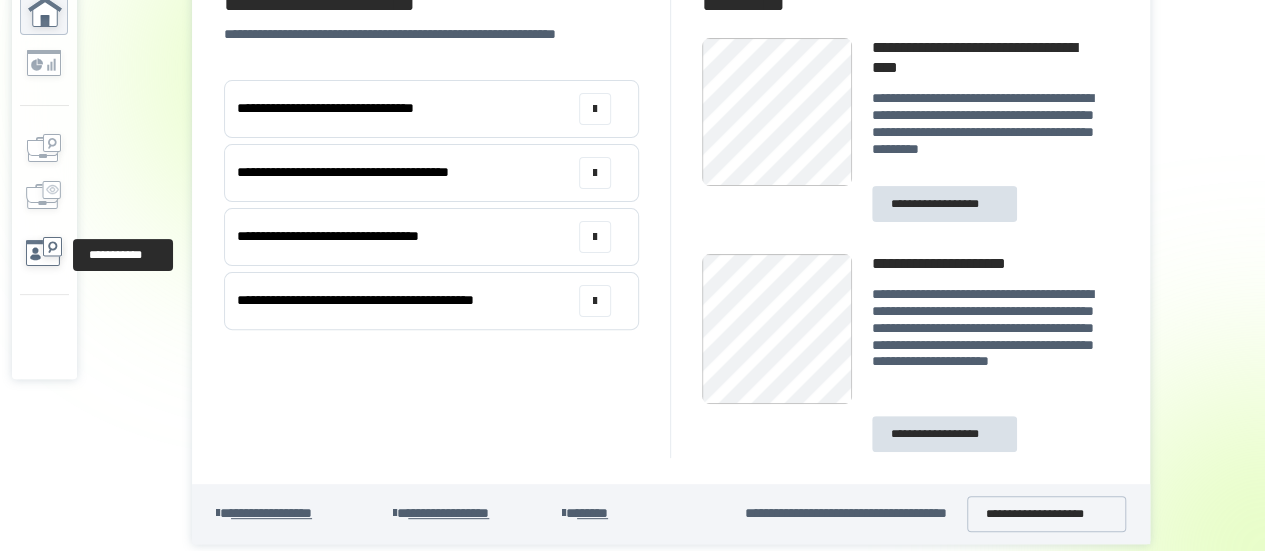 click 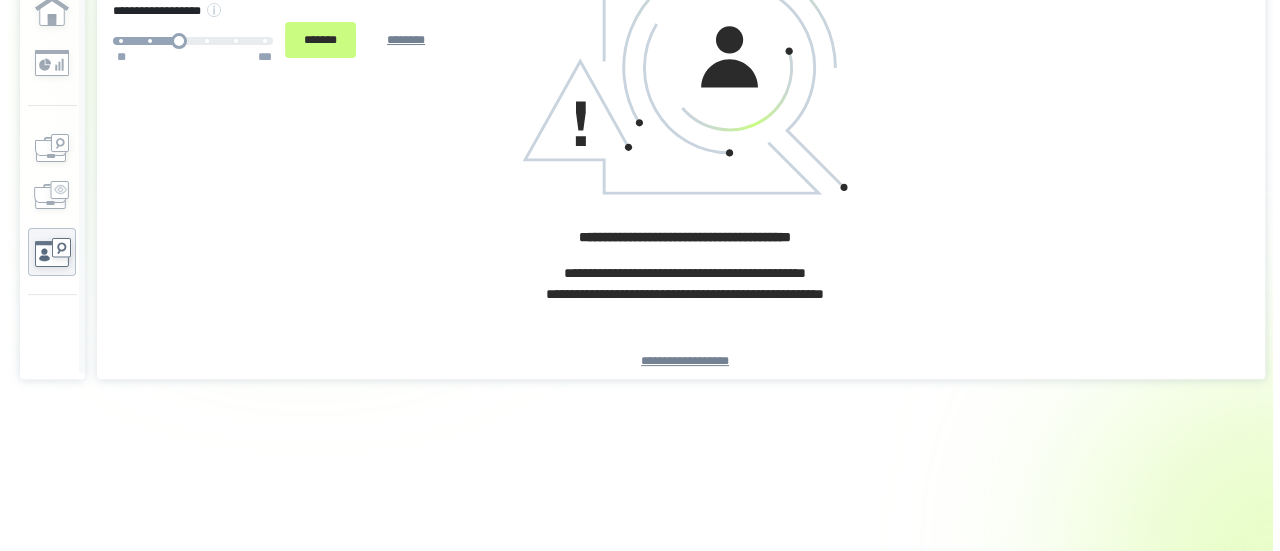 scroll, scrollTop: 0, scrollLeft: 0, axis: both 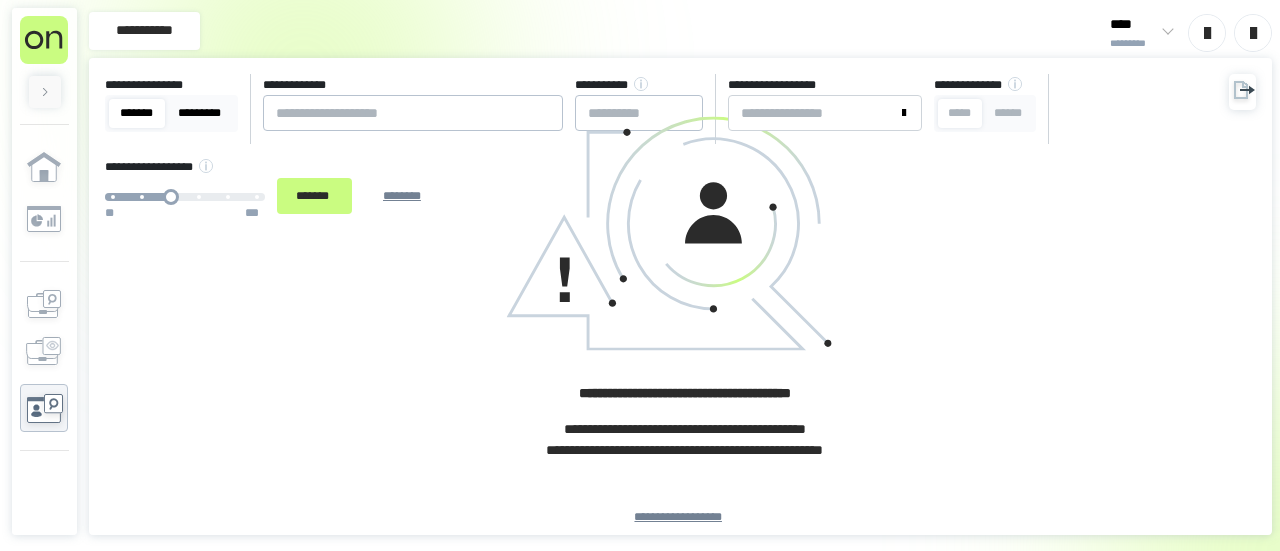click on "*********" at bounding box center [200, 113] 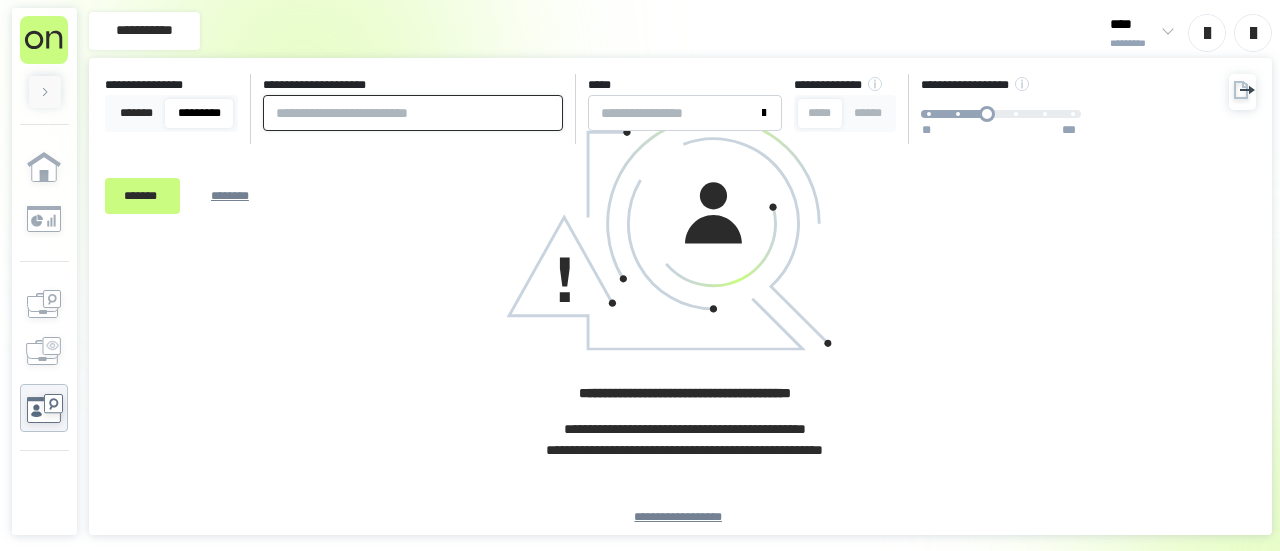 click at bounding box center [413, 113] 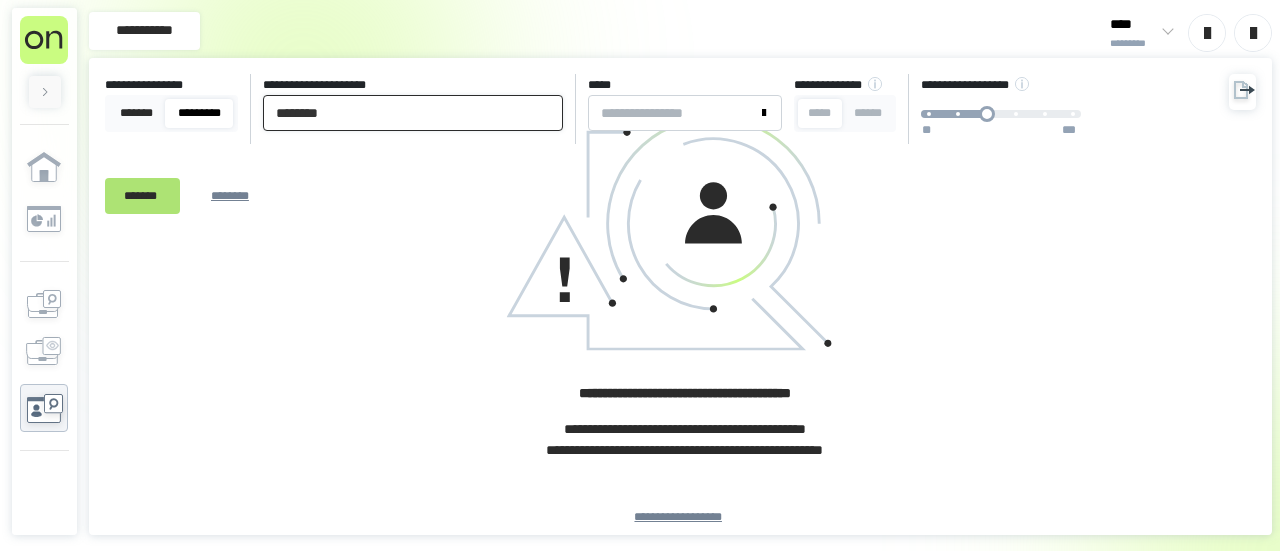 type on "********" 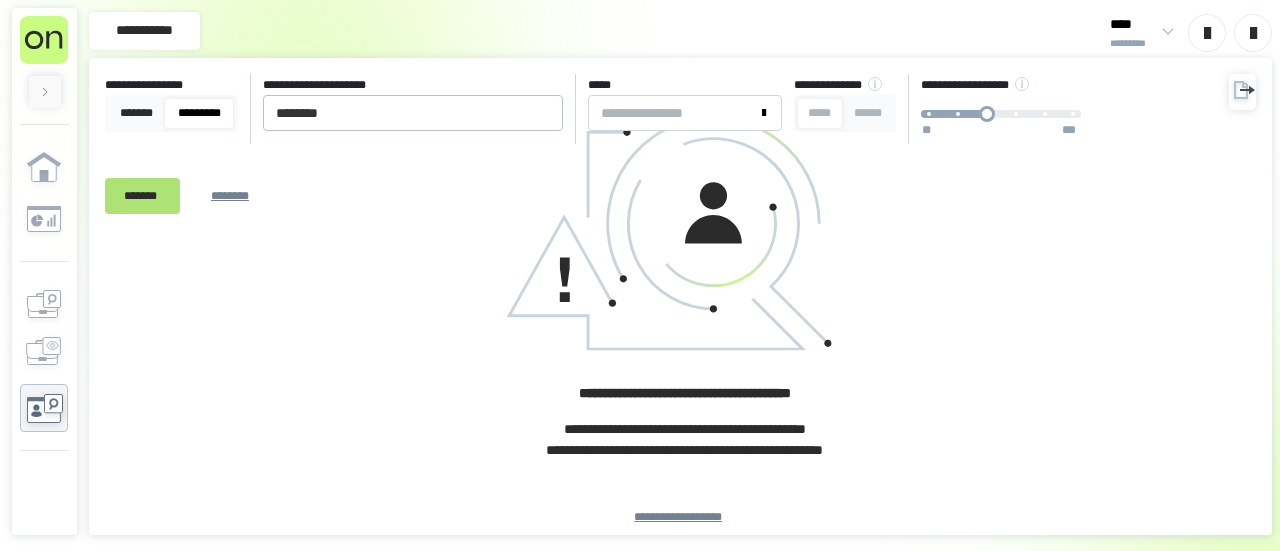 click on "*******" at bounding box center (142, 195) 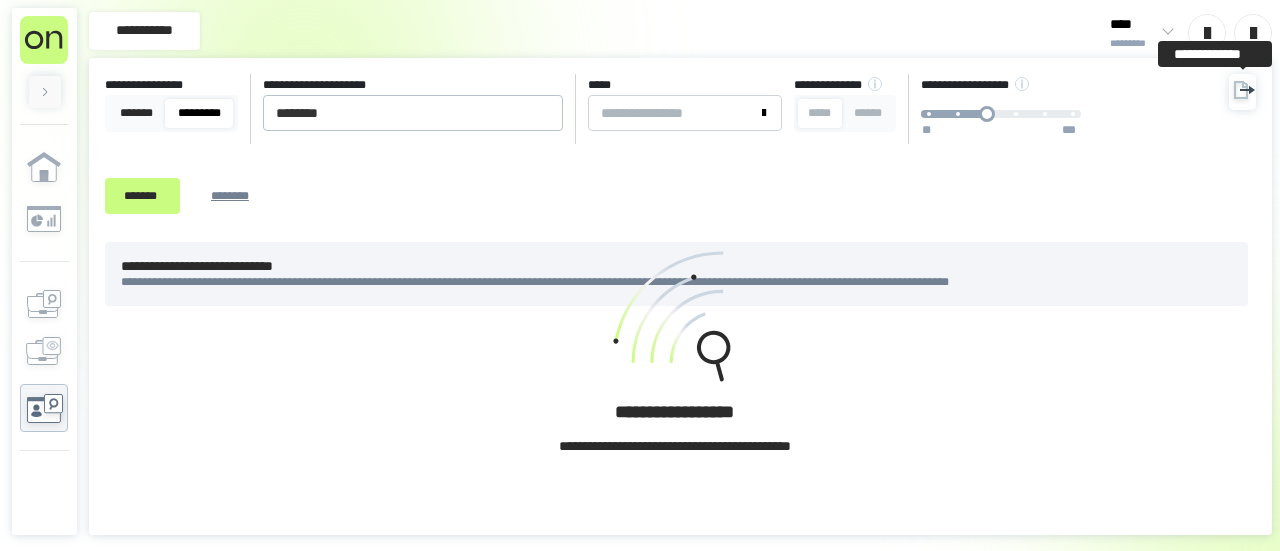 drag, startPoint x: 1234, startPoint y: 93, endPoint x: 1218, endPoint y: 103, distance: 18.867962 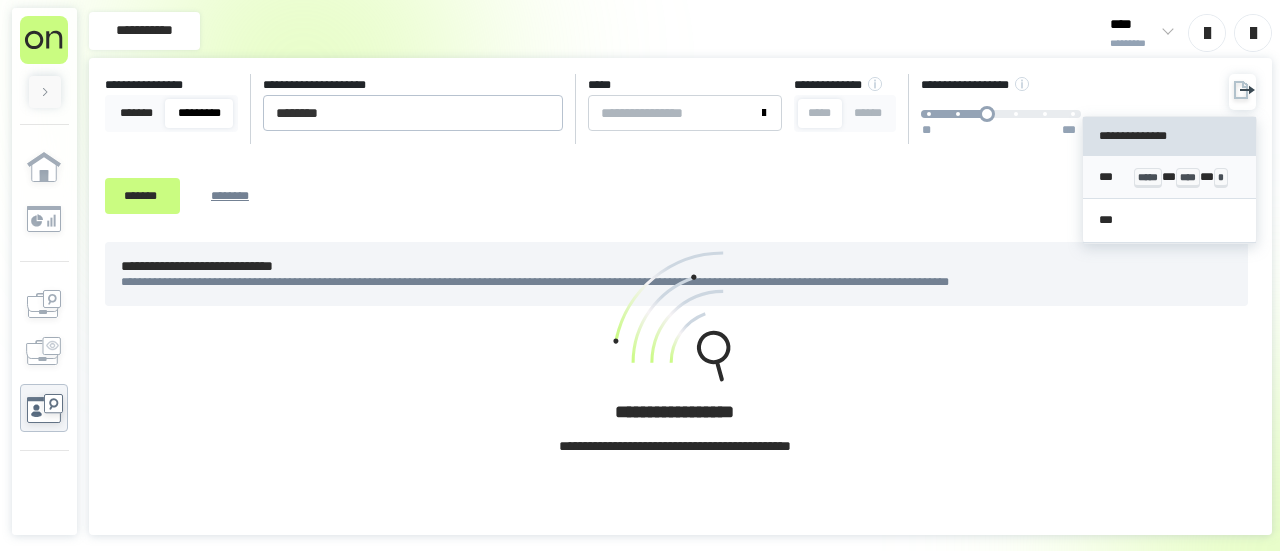 click on "*****" at bounding box center [1148, 178] 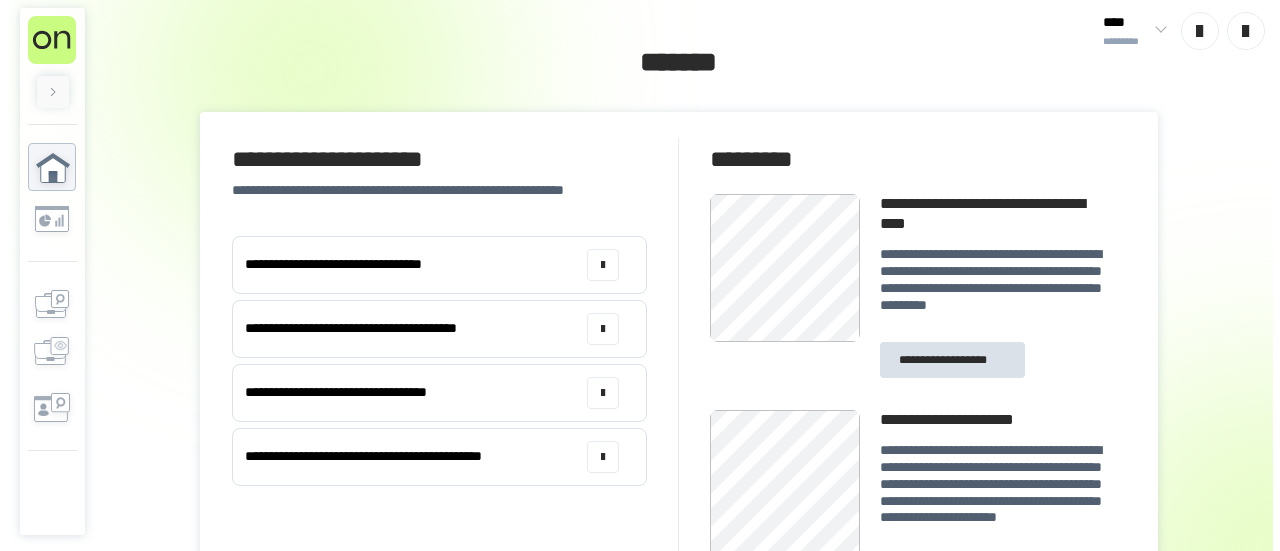 scroll, scrollTop: 0, scrollLeft: 0, axis: both 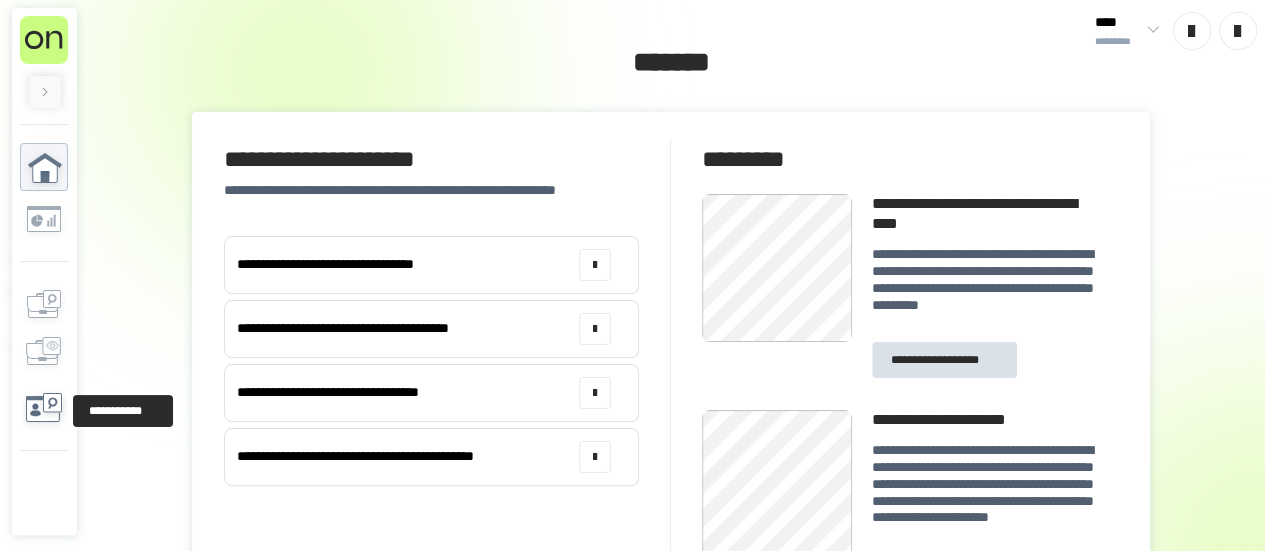 click 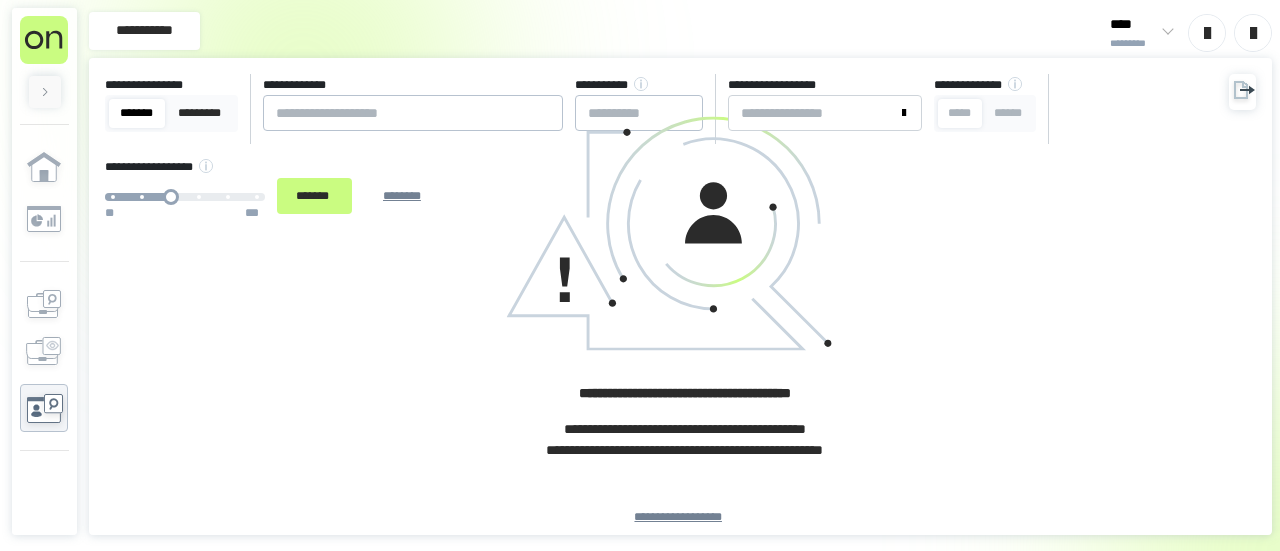 click on "*******" at bounding box center (137, 113) 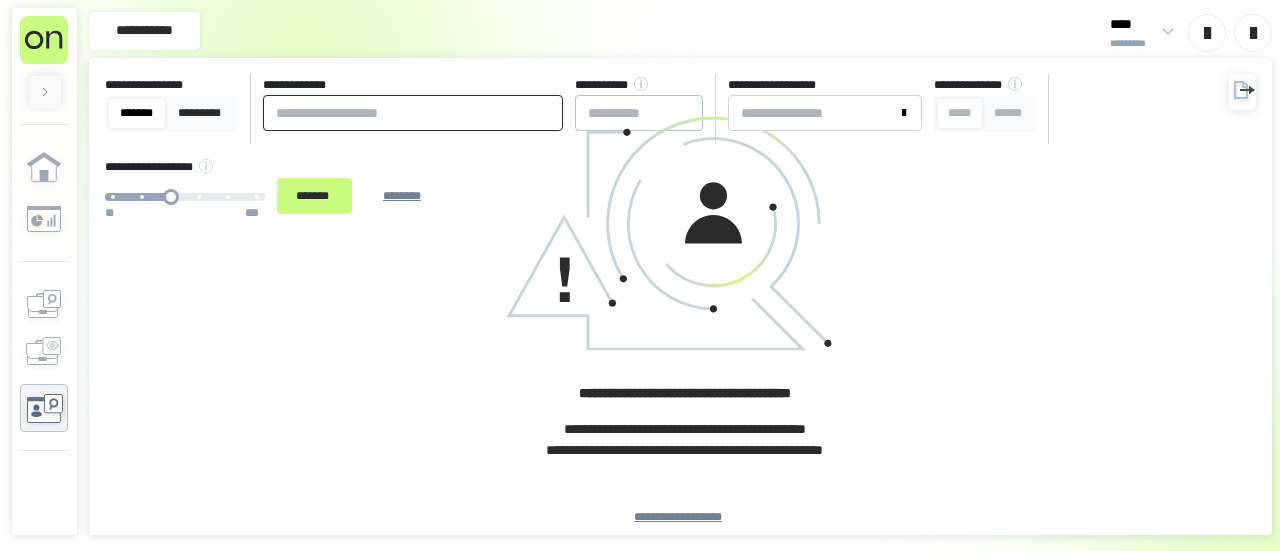 click at bounding box center (413, 113) 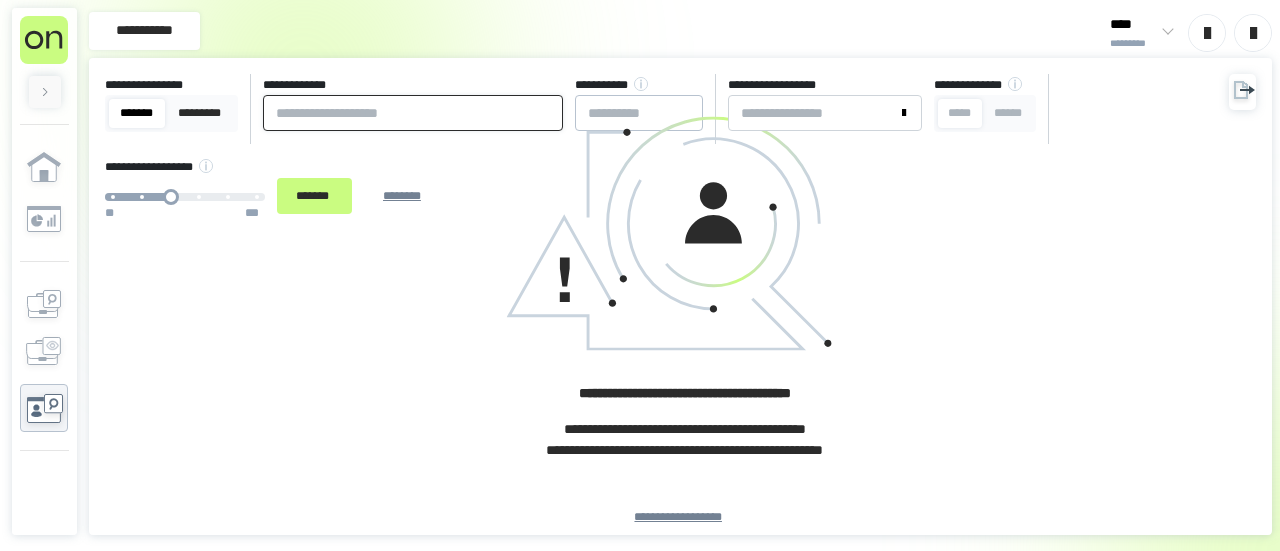 paste on "**********" 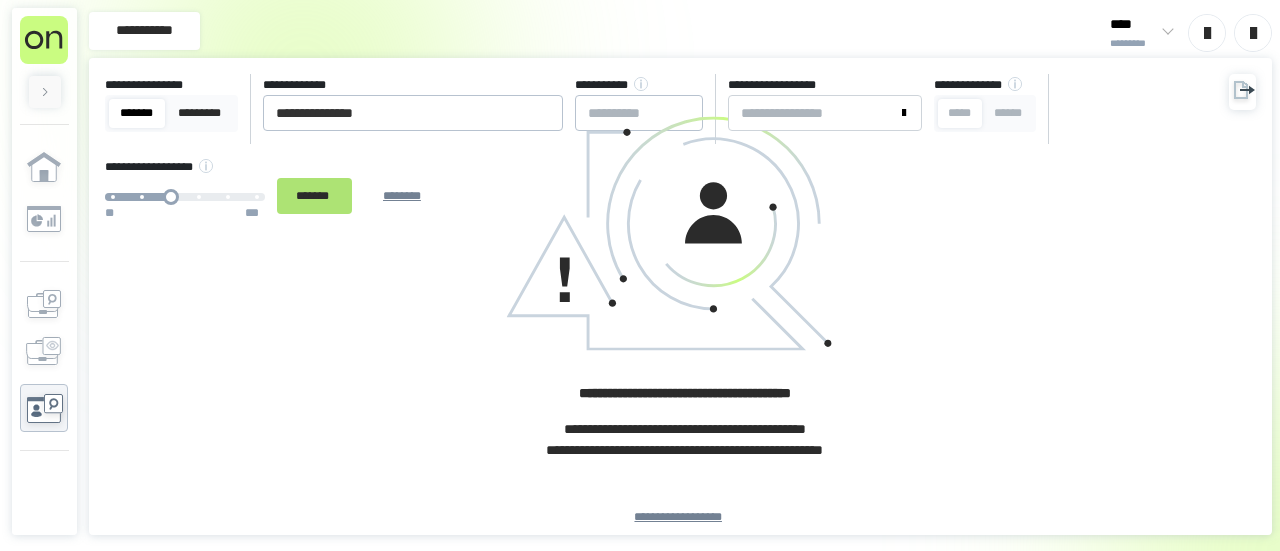 click on "*******" at bounding box center (314, 195) 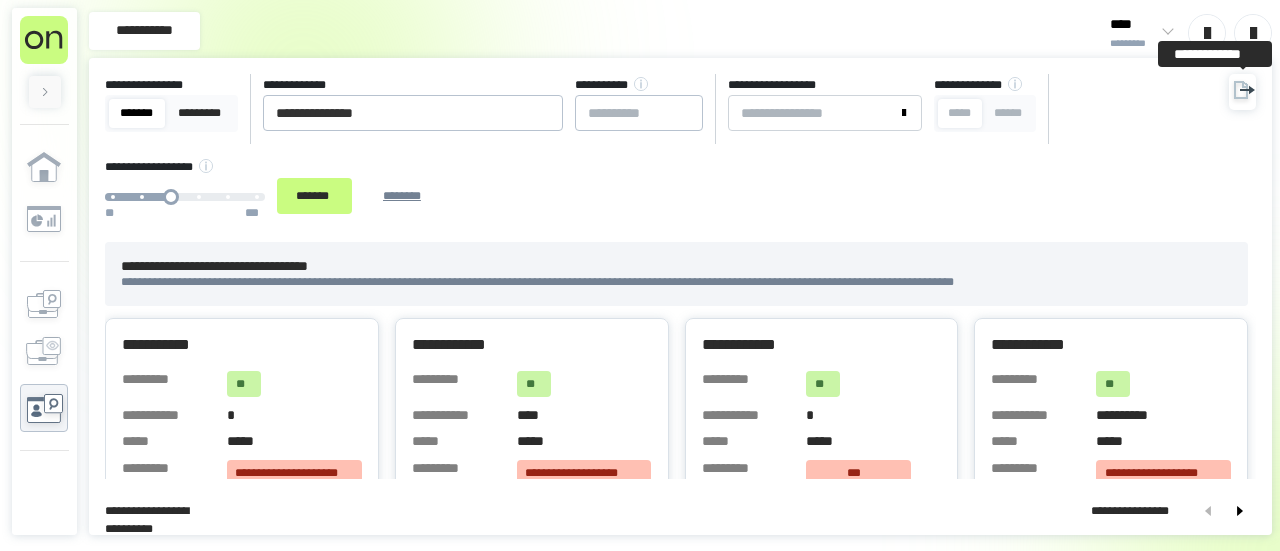 click 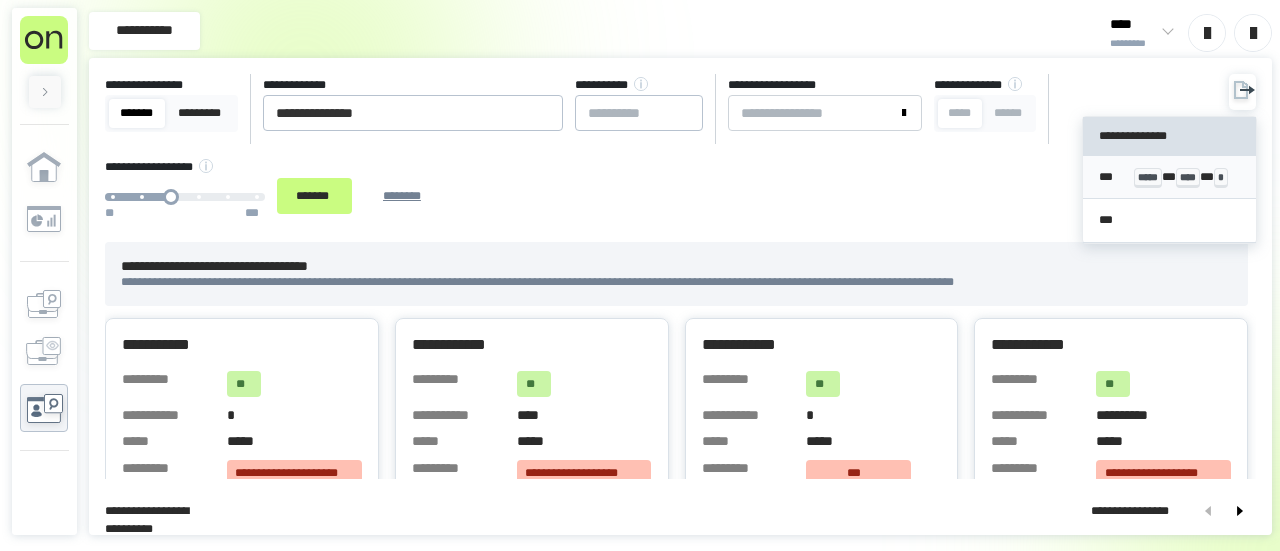 drag, startPoint x: 1168, startPoint y: 181, endPoint x: 1146, endPoint y: 175, distance: 22.803509 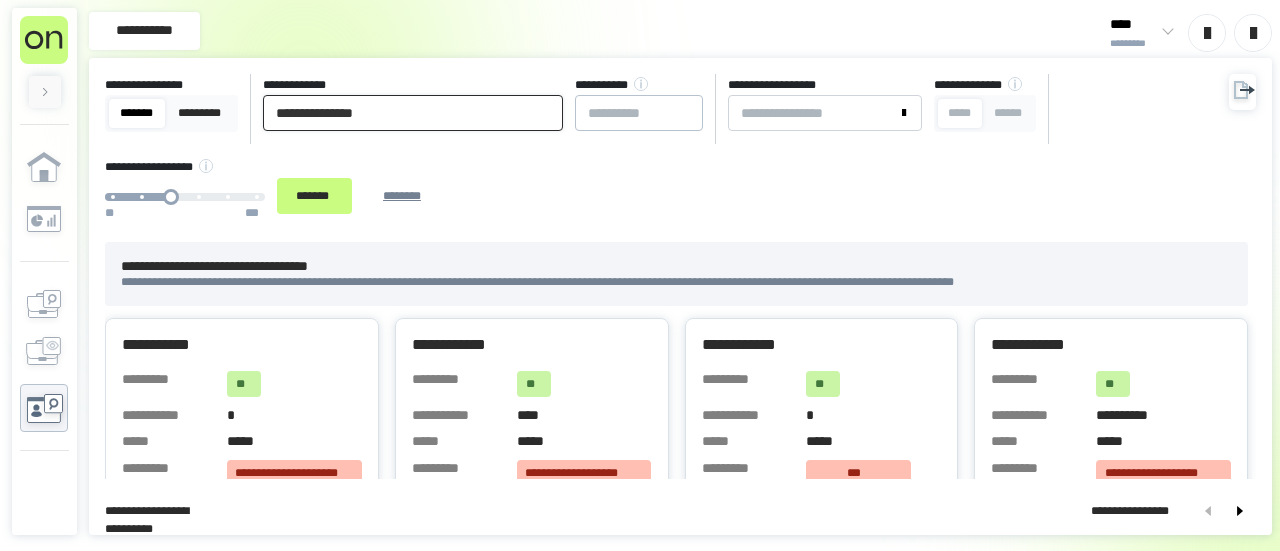 drag, startPoint x: 460, startPoint y: 110, endPoint x: 0, endPoint y: 89, distance: 460.4791 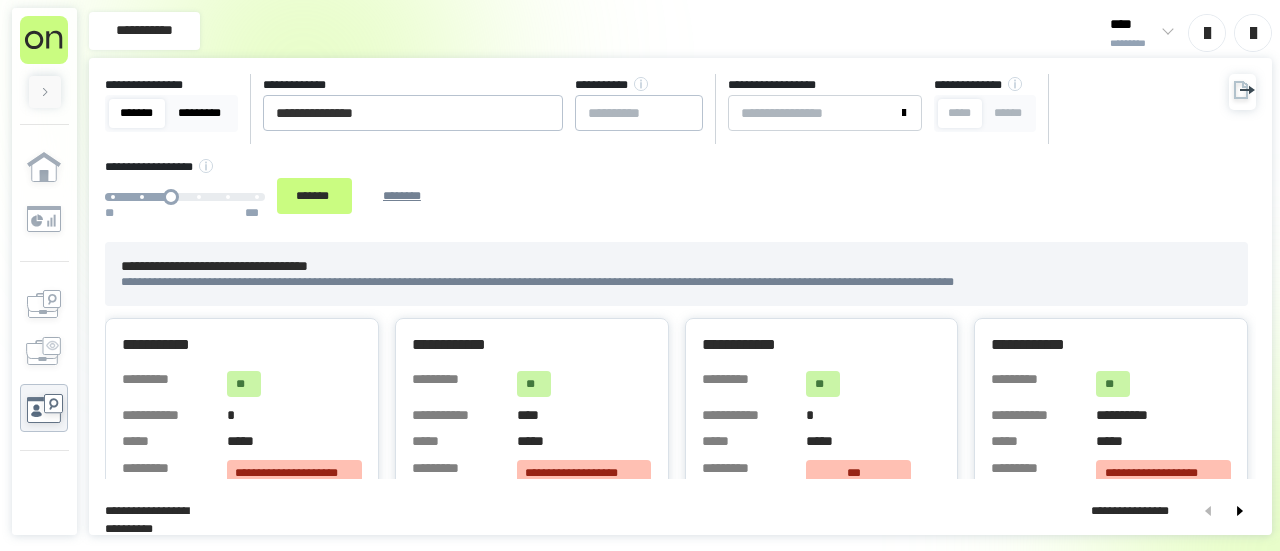 click on "*********" at bounding box center [200, 113] 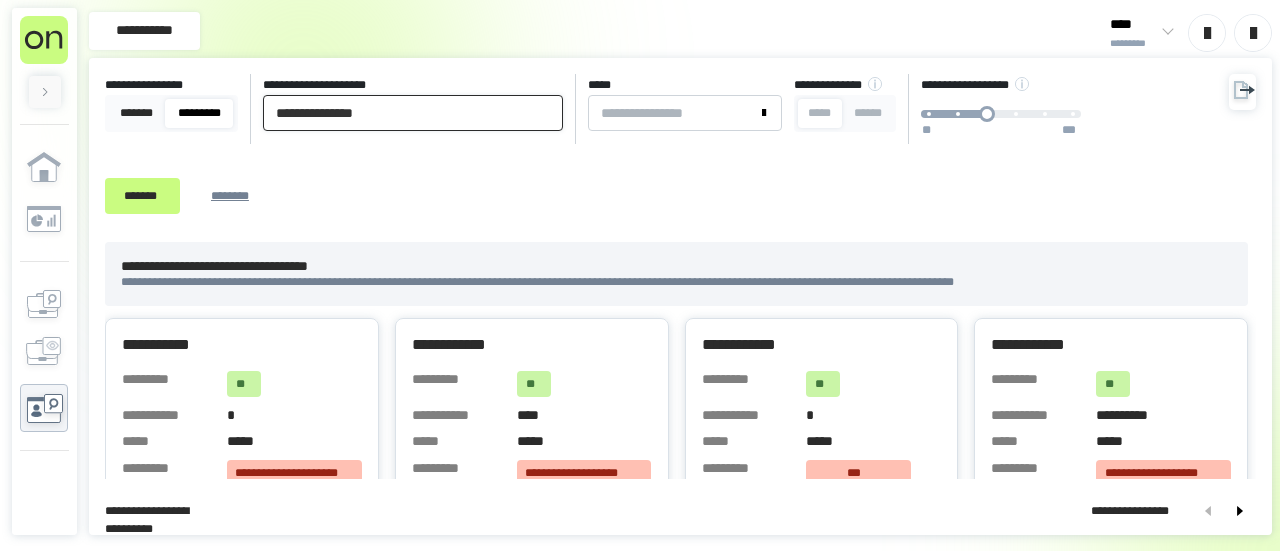 paste on "**********" 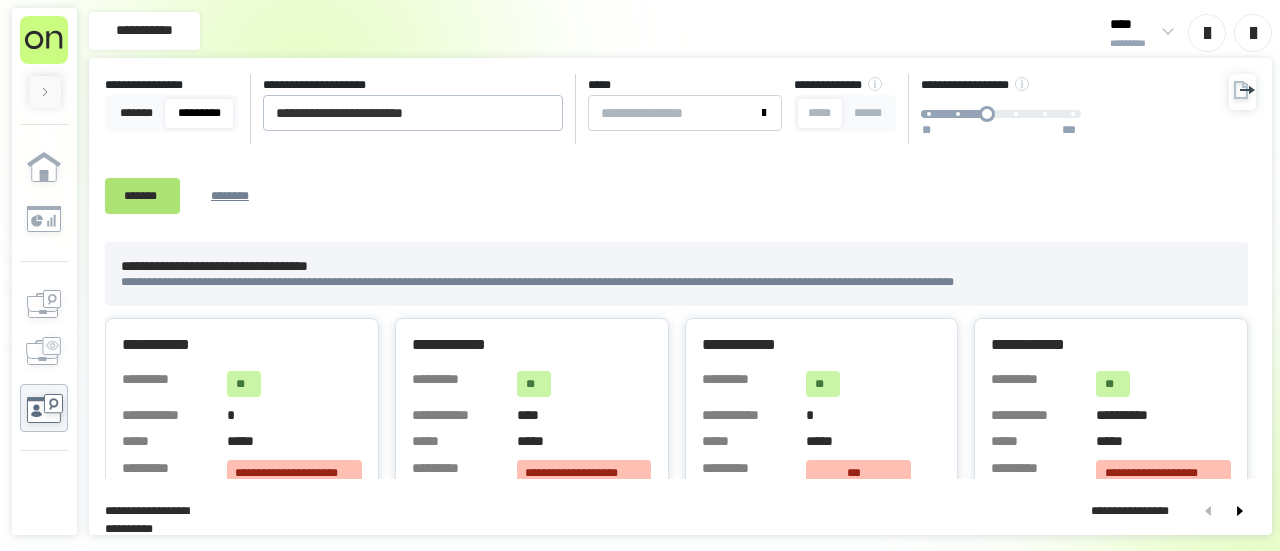 click on "*******" at bounding box center (142, 195) 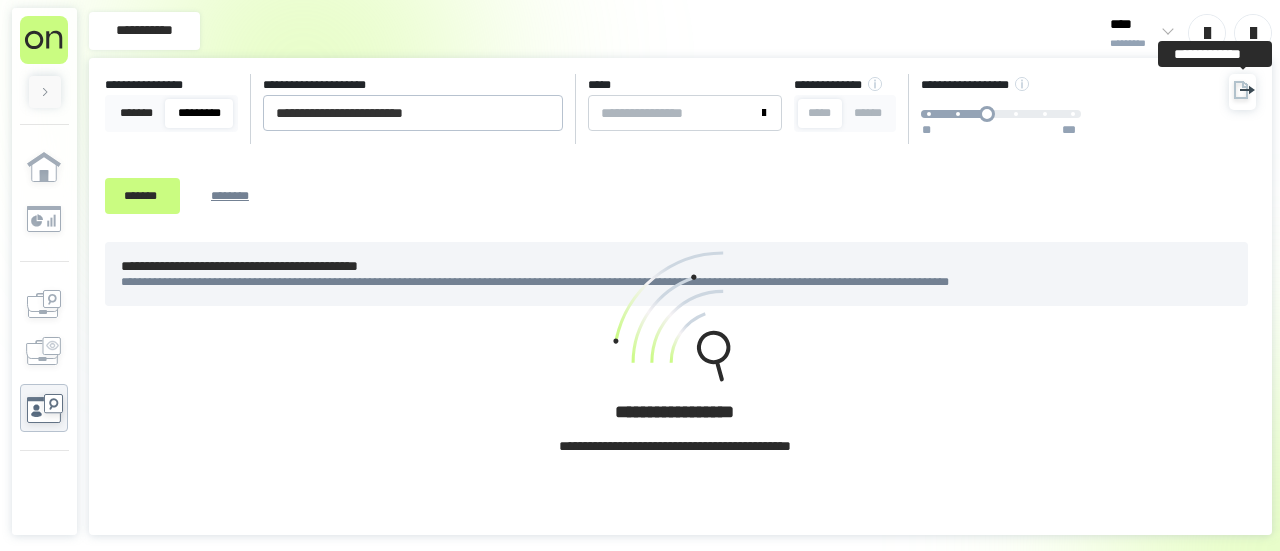 click 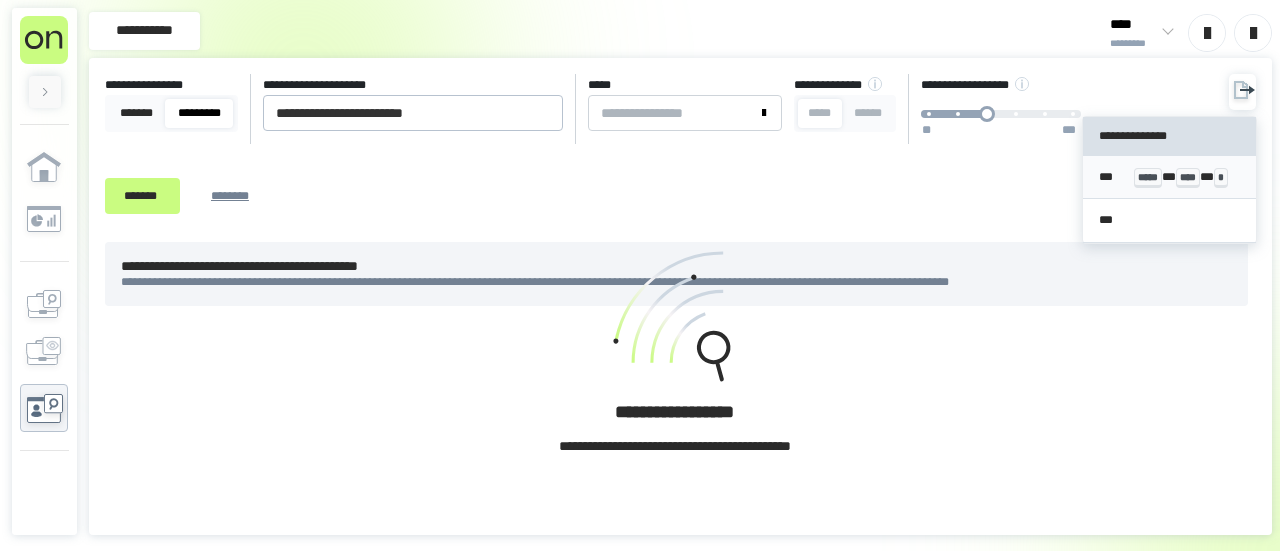 click on "*****" at bounding box center (1148, 178) 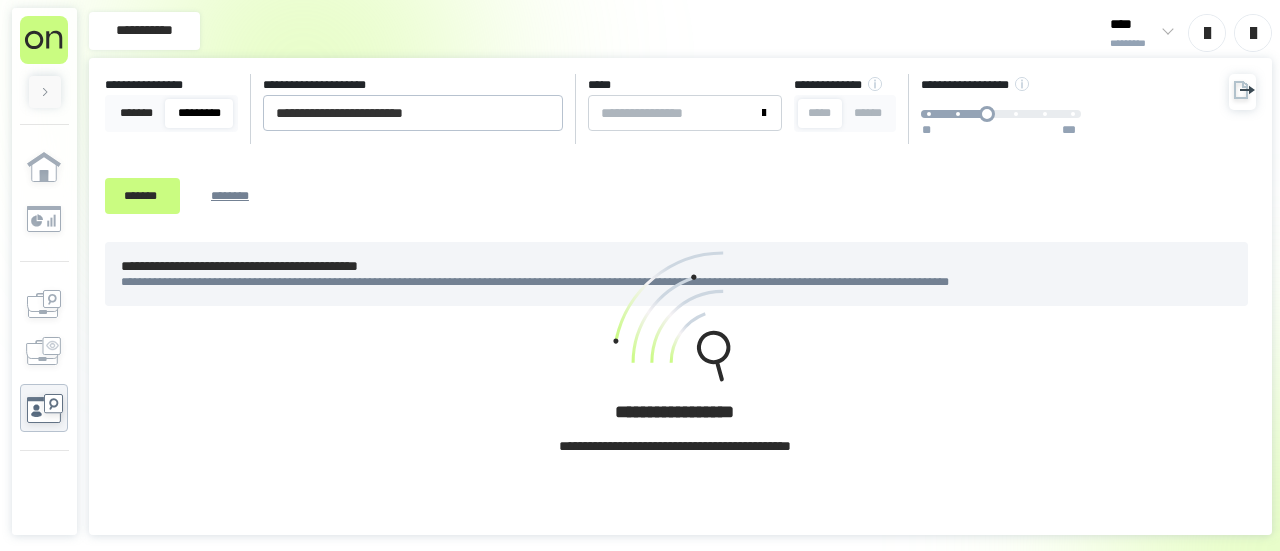 click on "[FIRST] [LAST] [STREET] [CITY], [STATE] [ZIP] [COUNTRY] [PHONE] [EMAIL] [SSN] [DLN] [CC] [DOB] [AGE] [ADDRESS] [COORDINATES] [POSTAL_CODE] [PERSONAL_GEO] [TIME_REF]" at bounding box center (680, 380) 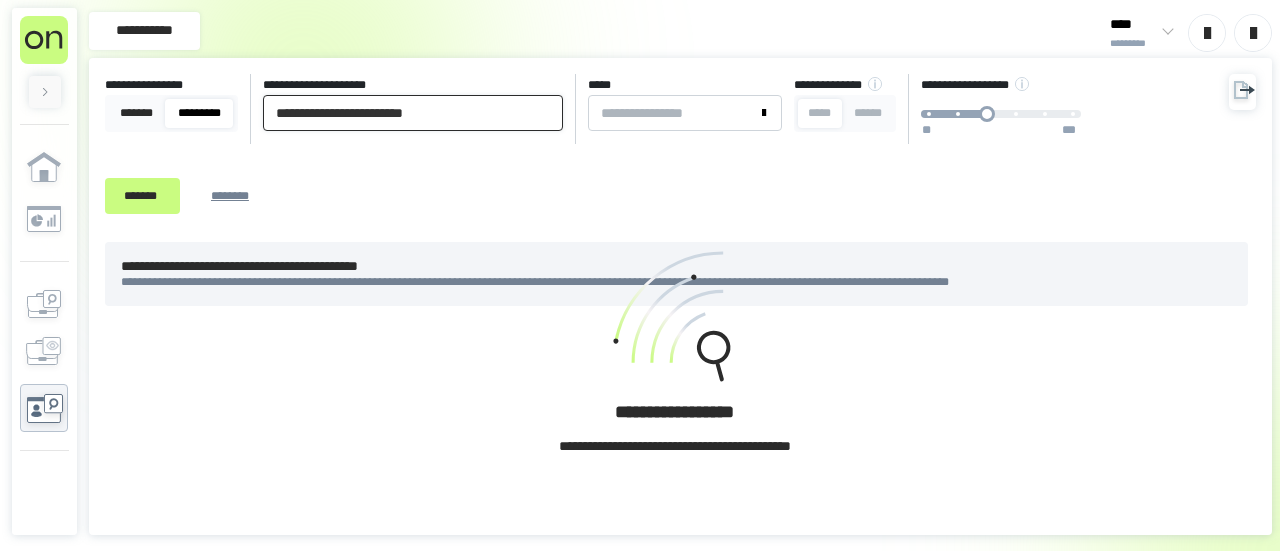 drag, startPoint x: 161, startPoint y: 98, endPoint x: 0, endPoint y: 17, distance: 180.22763 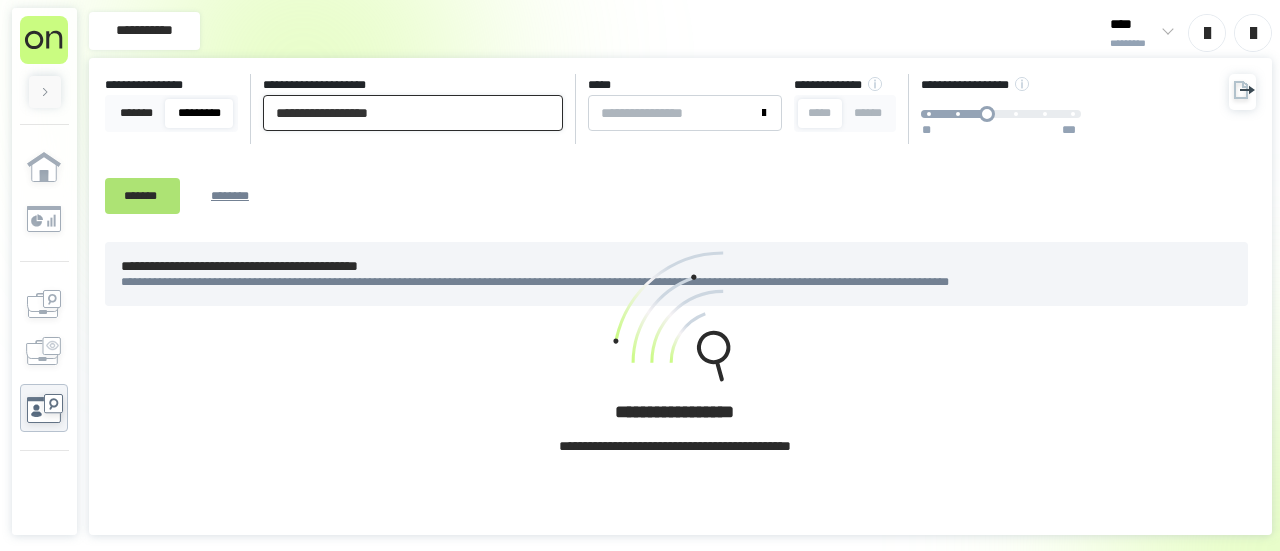 type on "**********" 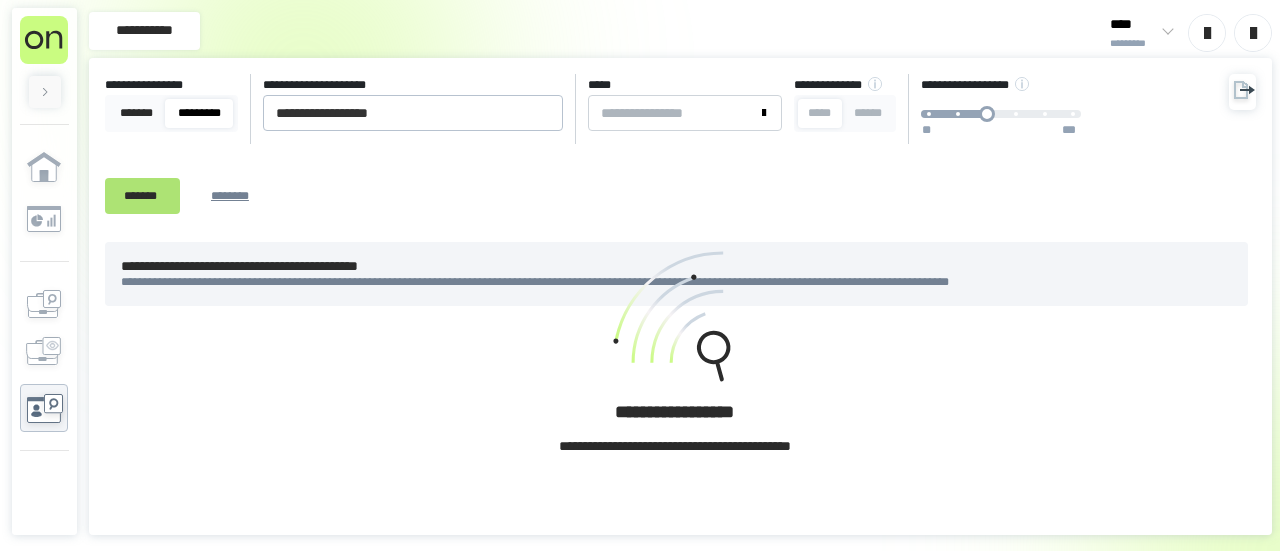 click on "*******" at bounding box center (142, 195) 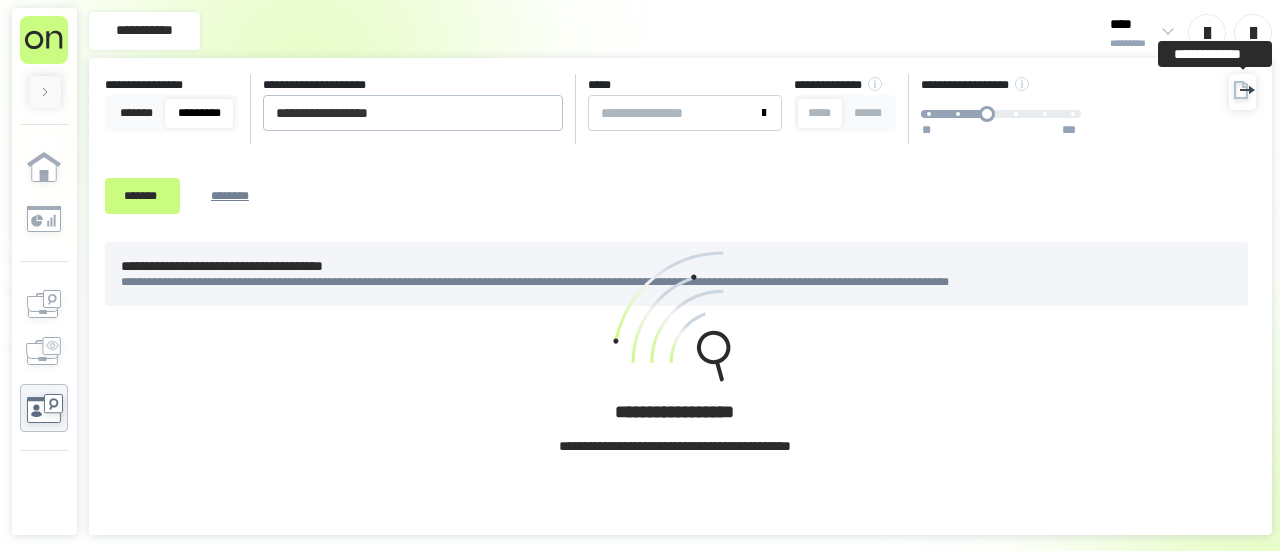 click 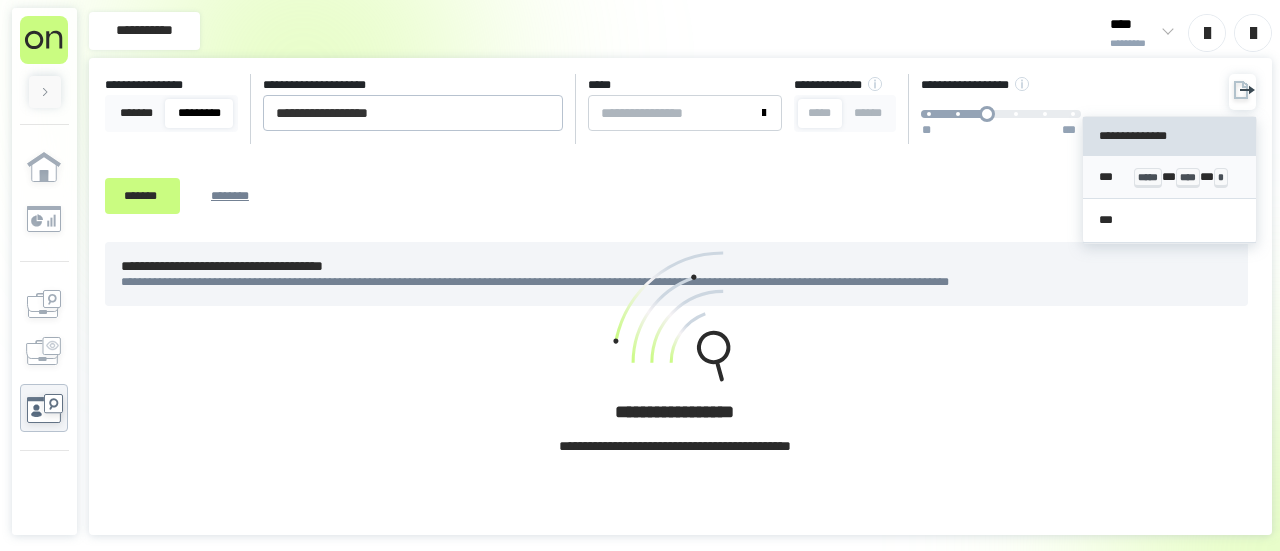 click on "***** * **** *   *" at bounding box center (1186, 177) 